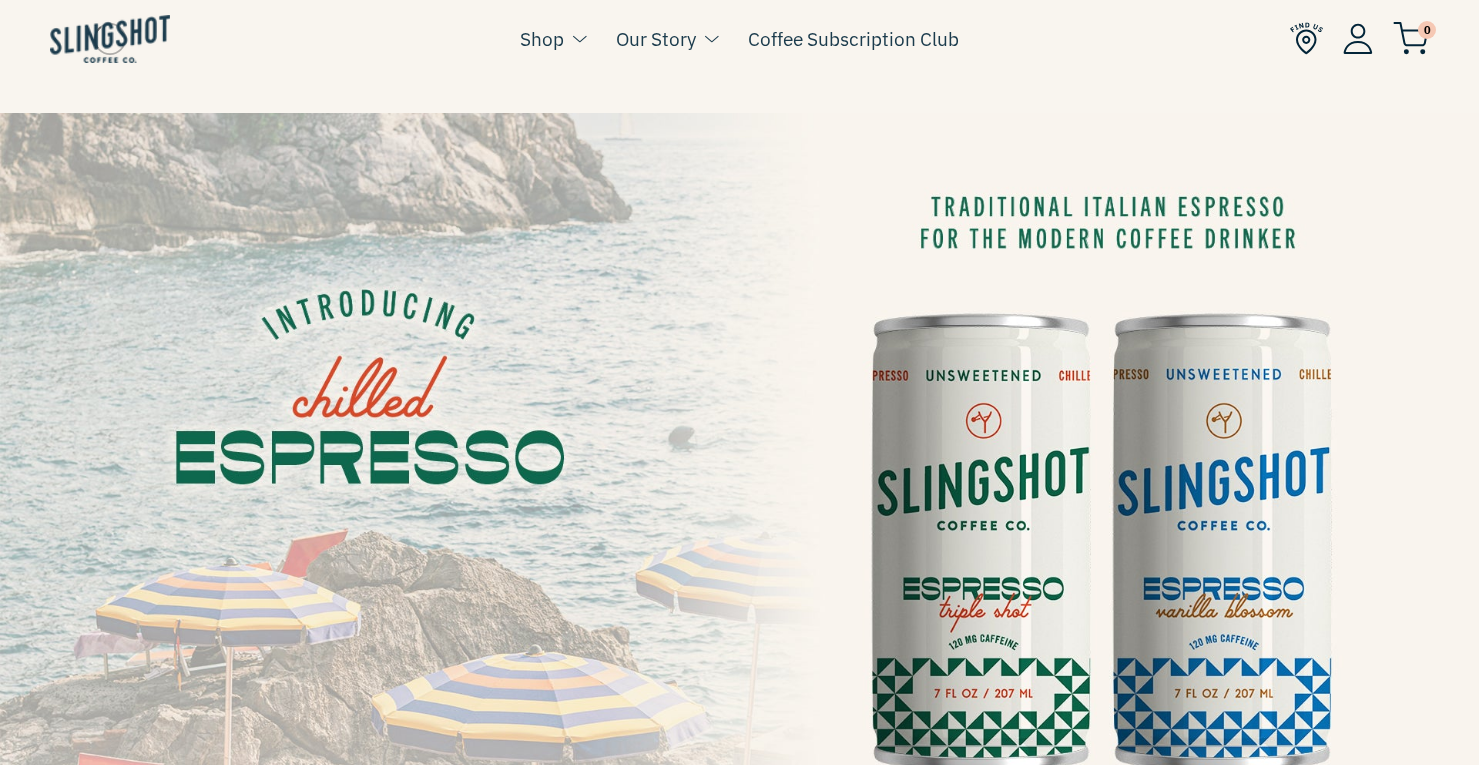 scroll, scrollTop: 0, scrollLeft: 0, axis: both 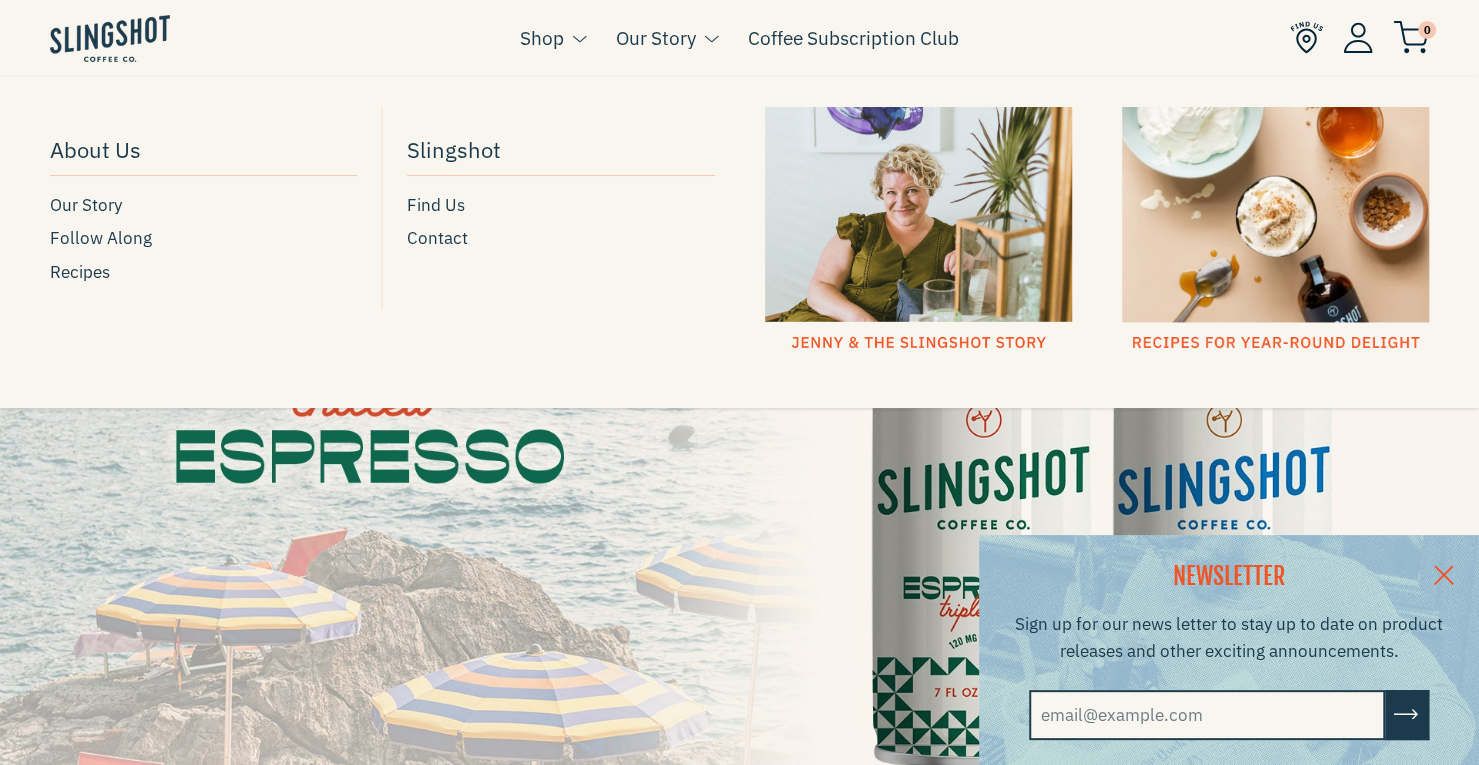 click on "Our Story" at bounding box center [656, 38] 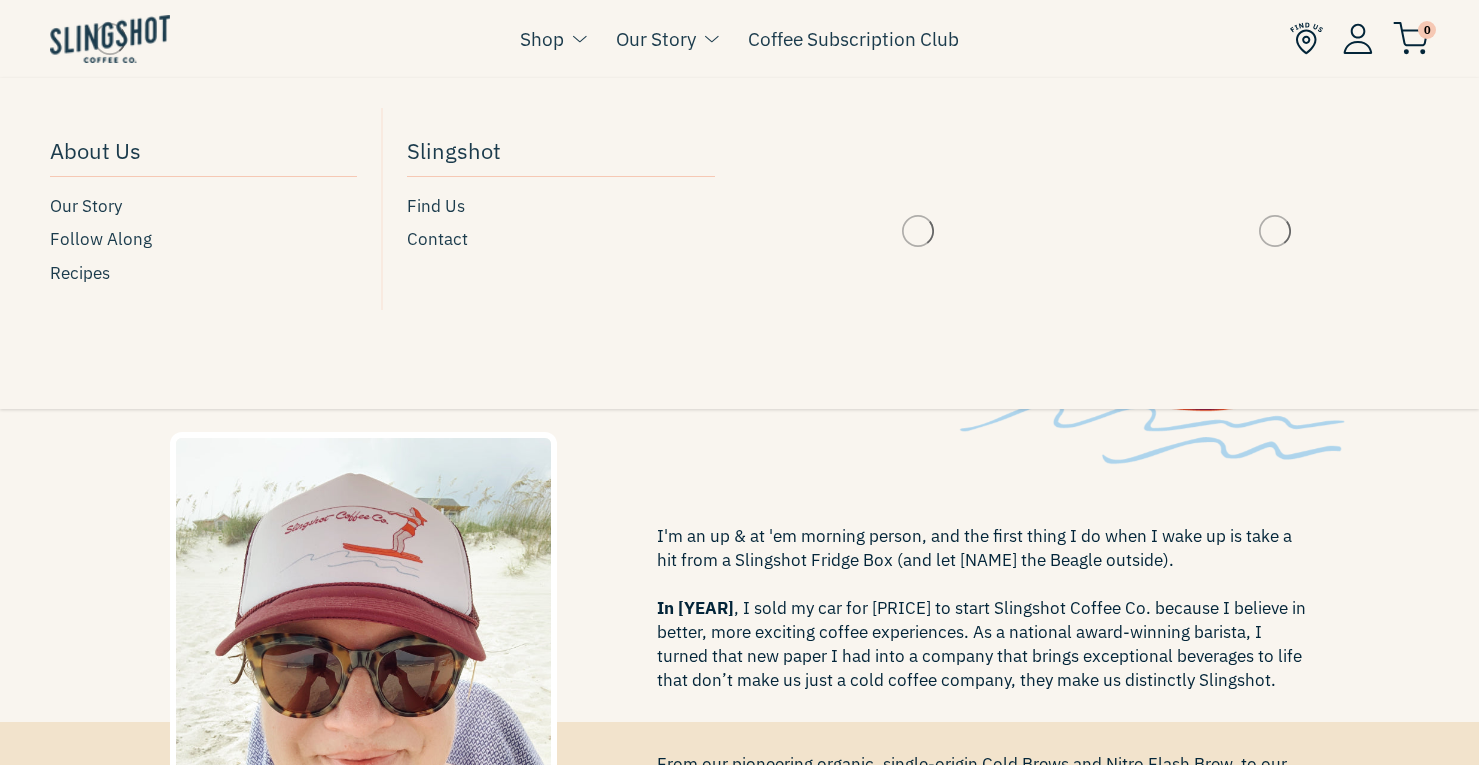 scroll, scrollTop: 0, scrollLeft: 0, axis: both 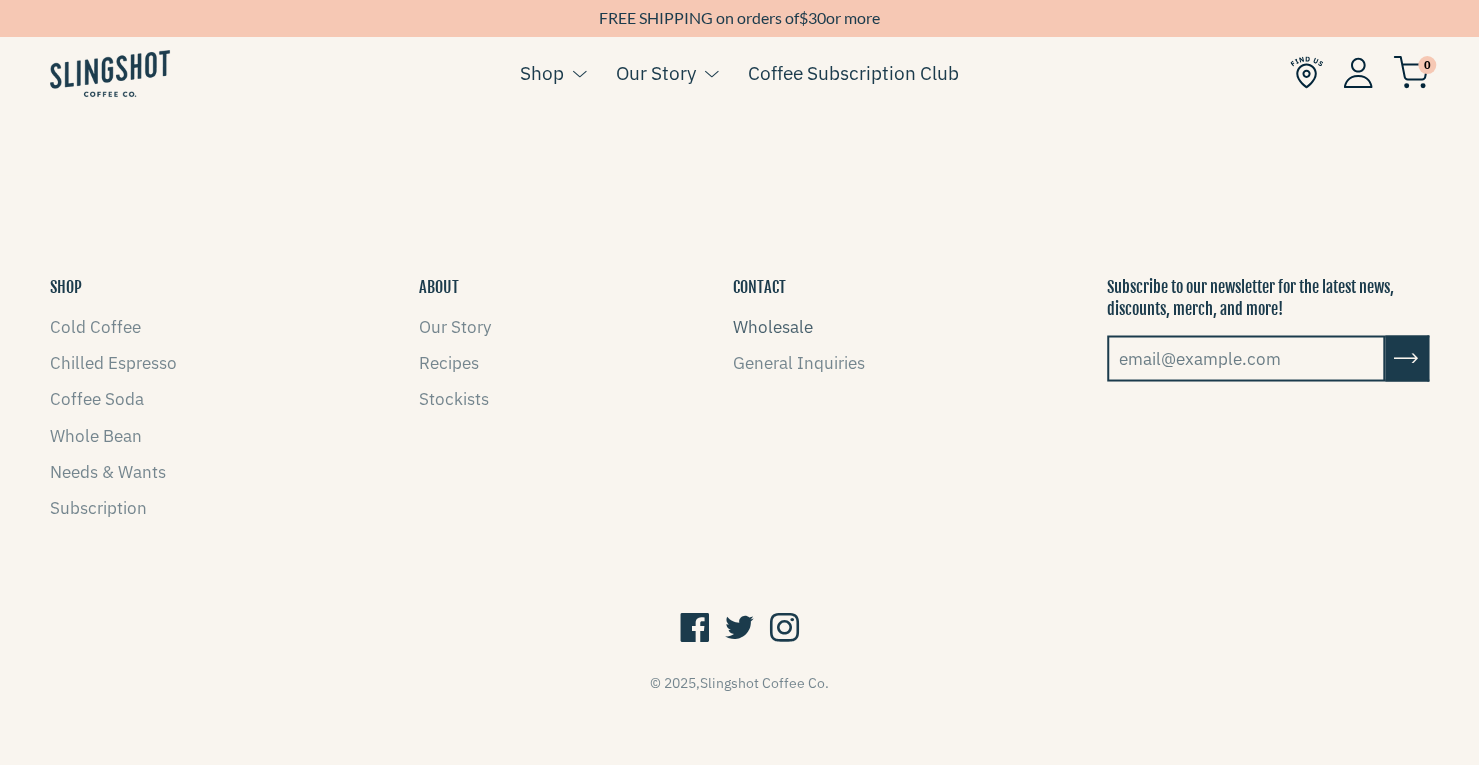 click on "Wholesale" at bounding box center (773, 326) 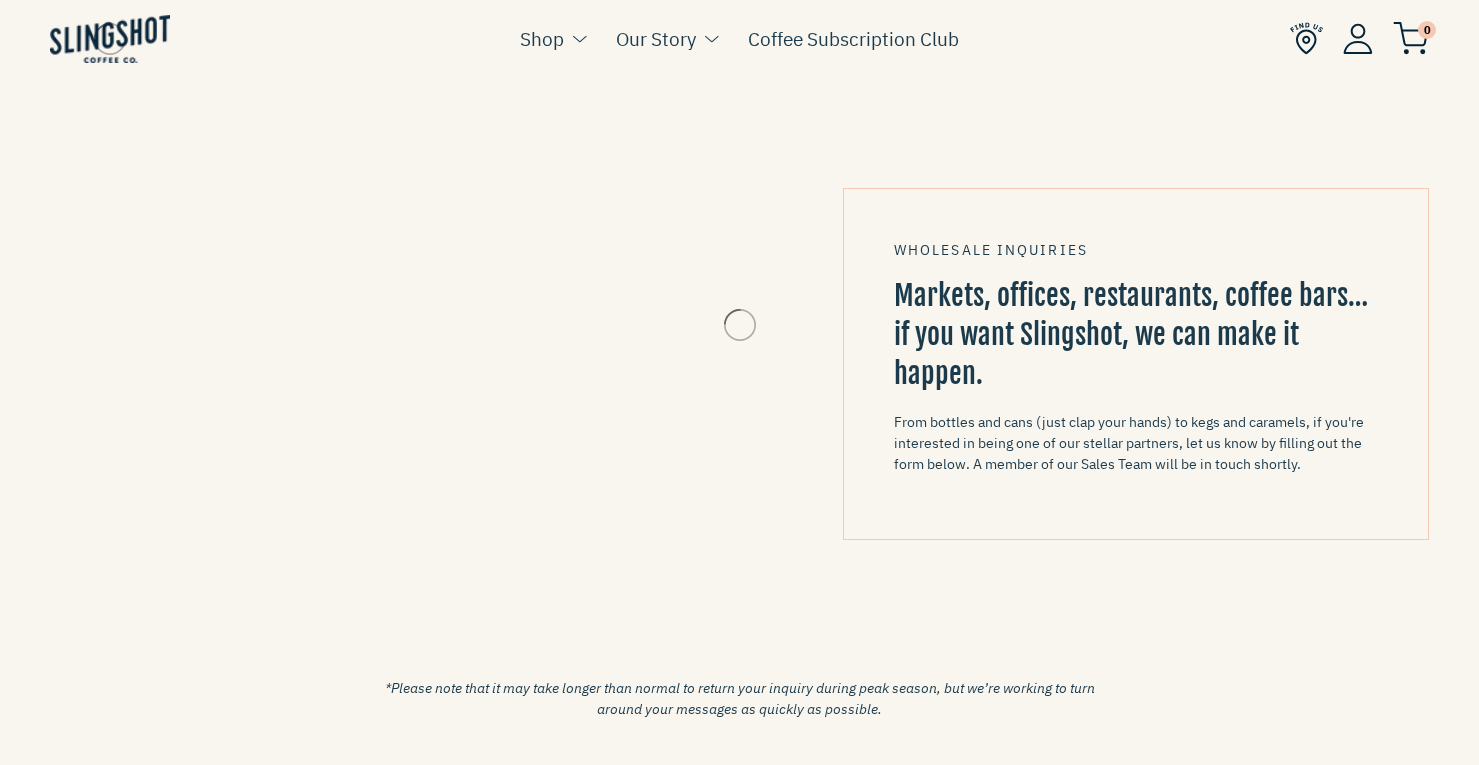scroll, scrollTop: 0, scrollLeft: 0, axis: both 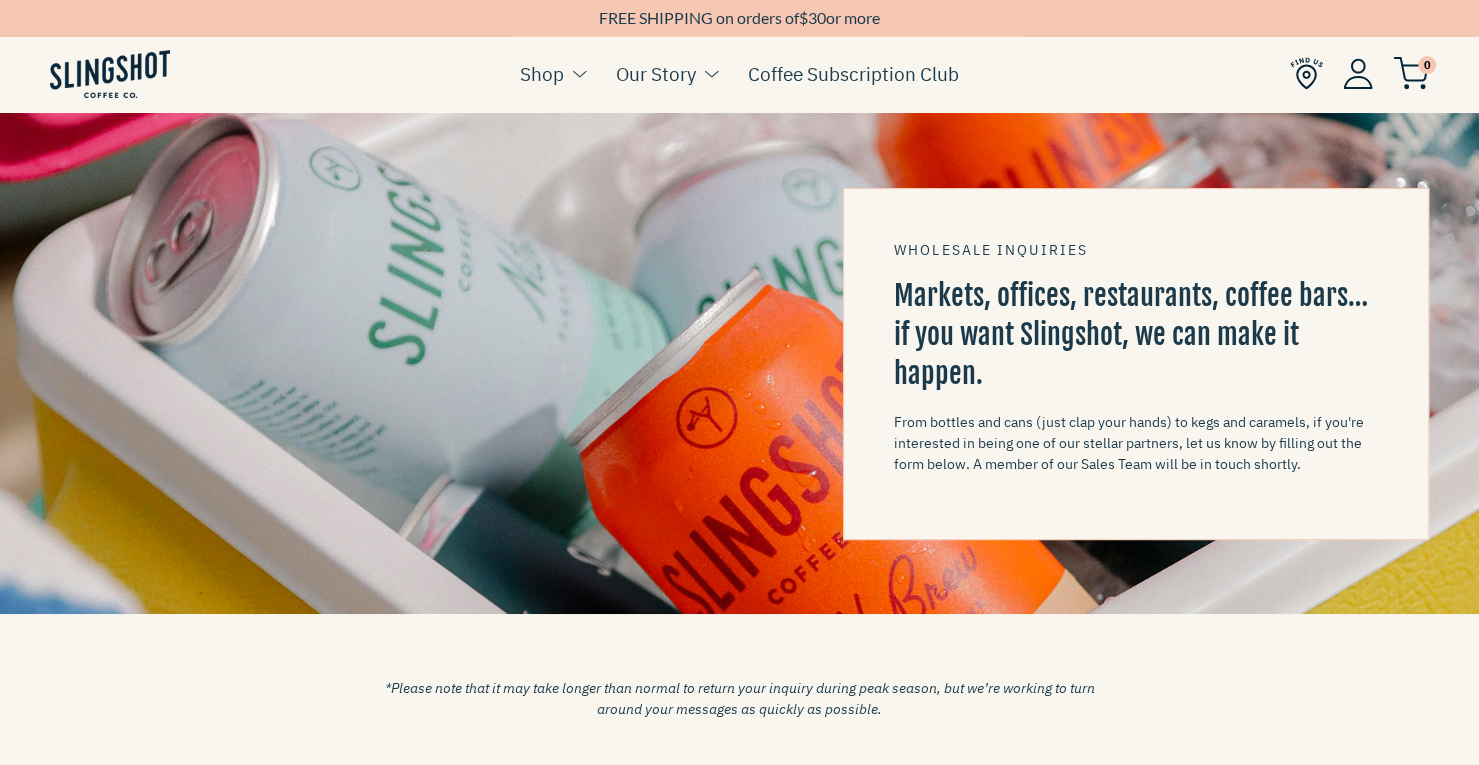 click at bounding box center (1306, 73) 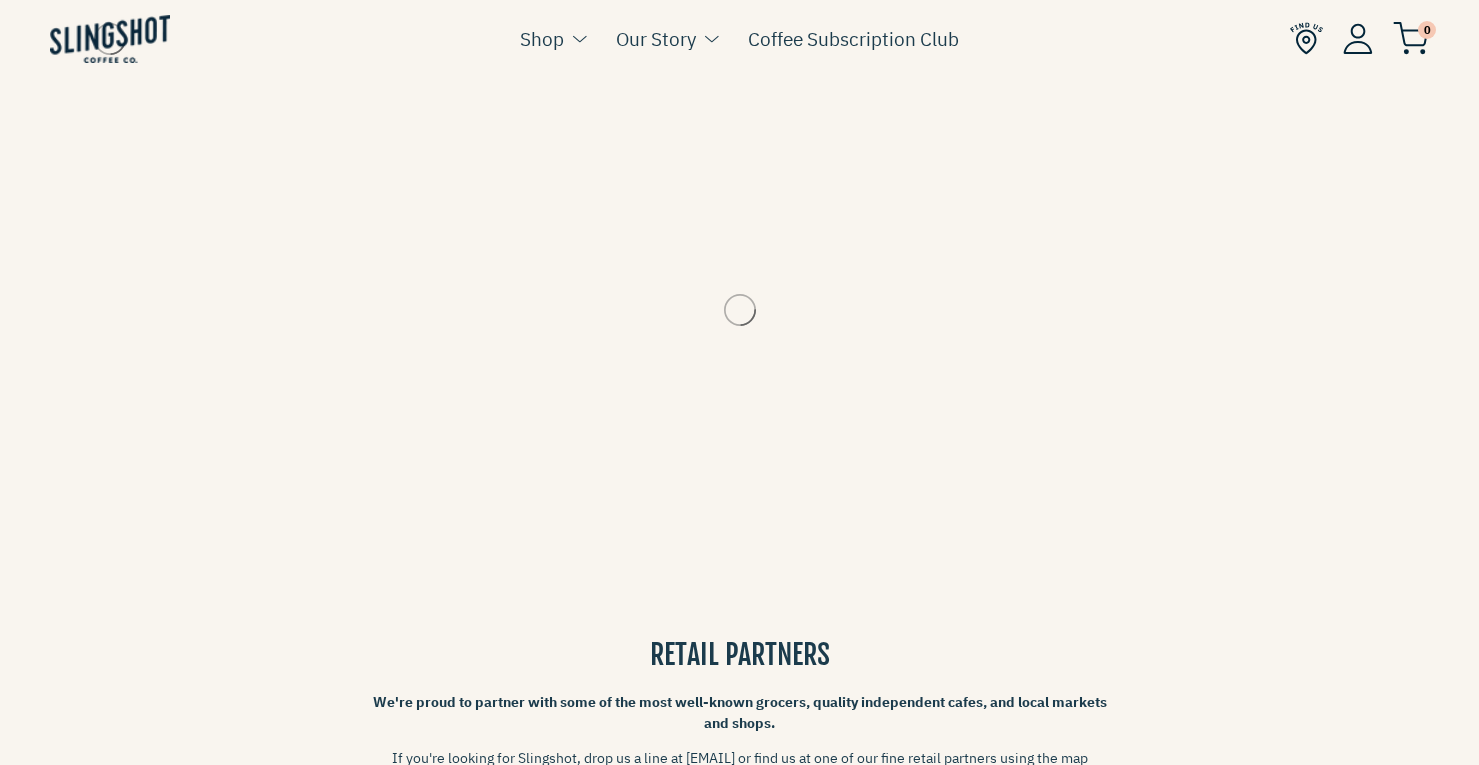 scroll, scrollTop: 0, scrollLeft: 0, axis: both 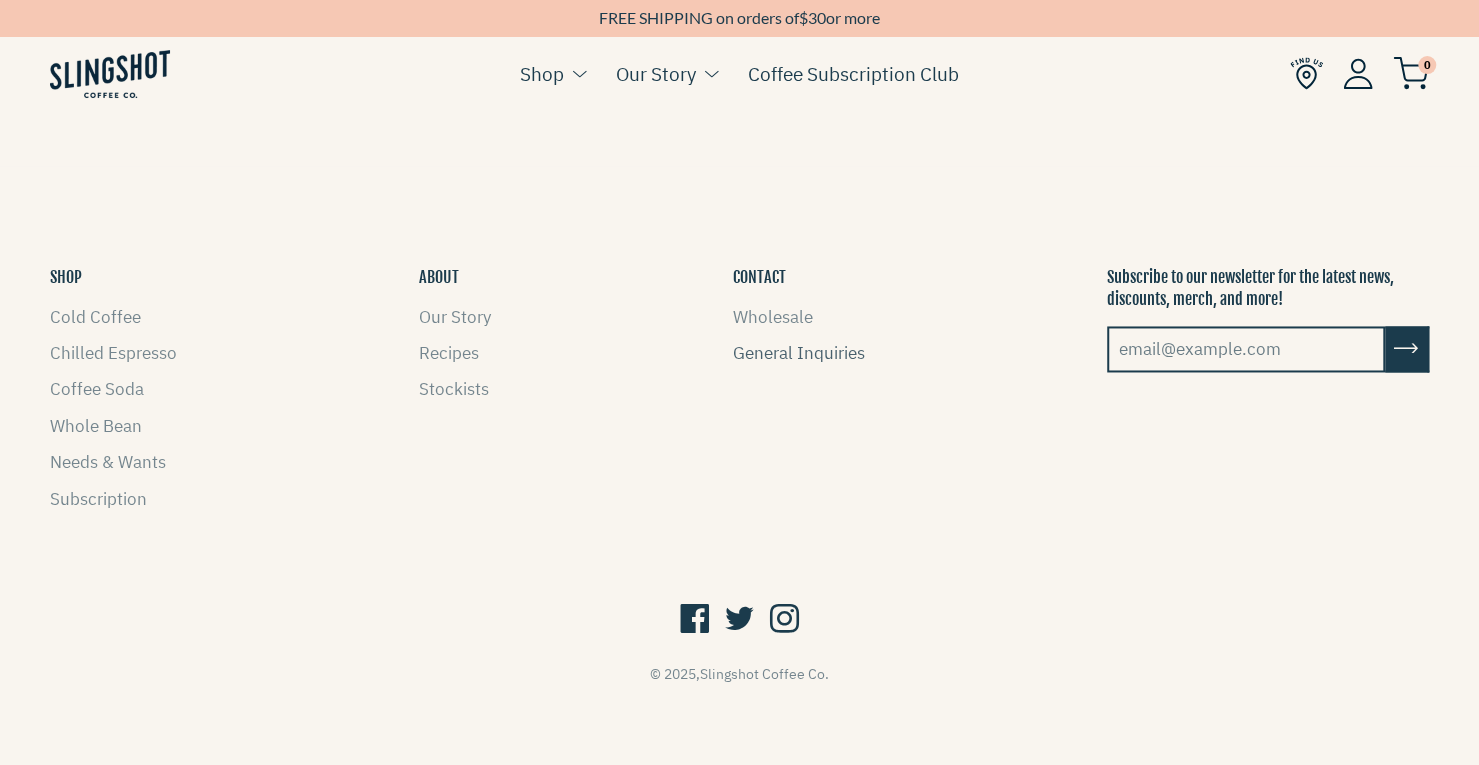 click on "General Inquiries" at bounding box center [799, 353] 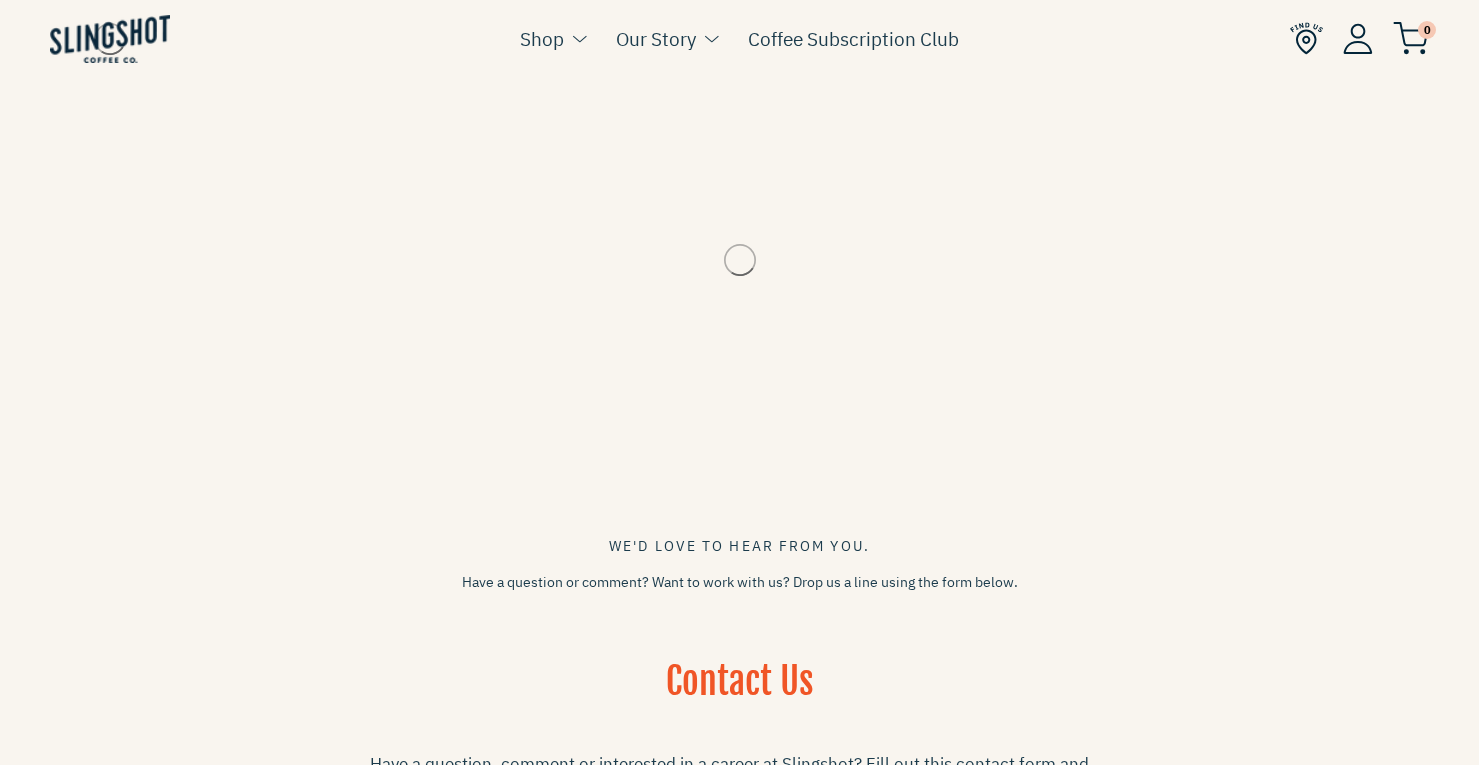 scroll, scrollTop: 0, scrollLeft: 0, axis: both 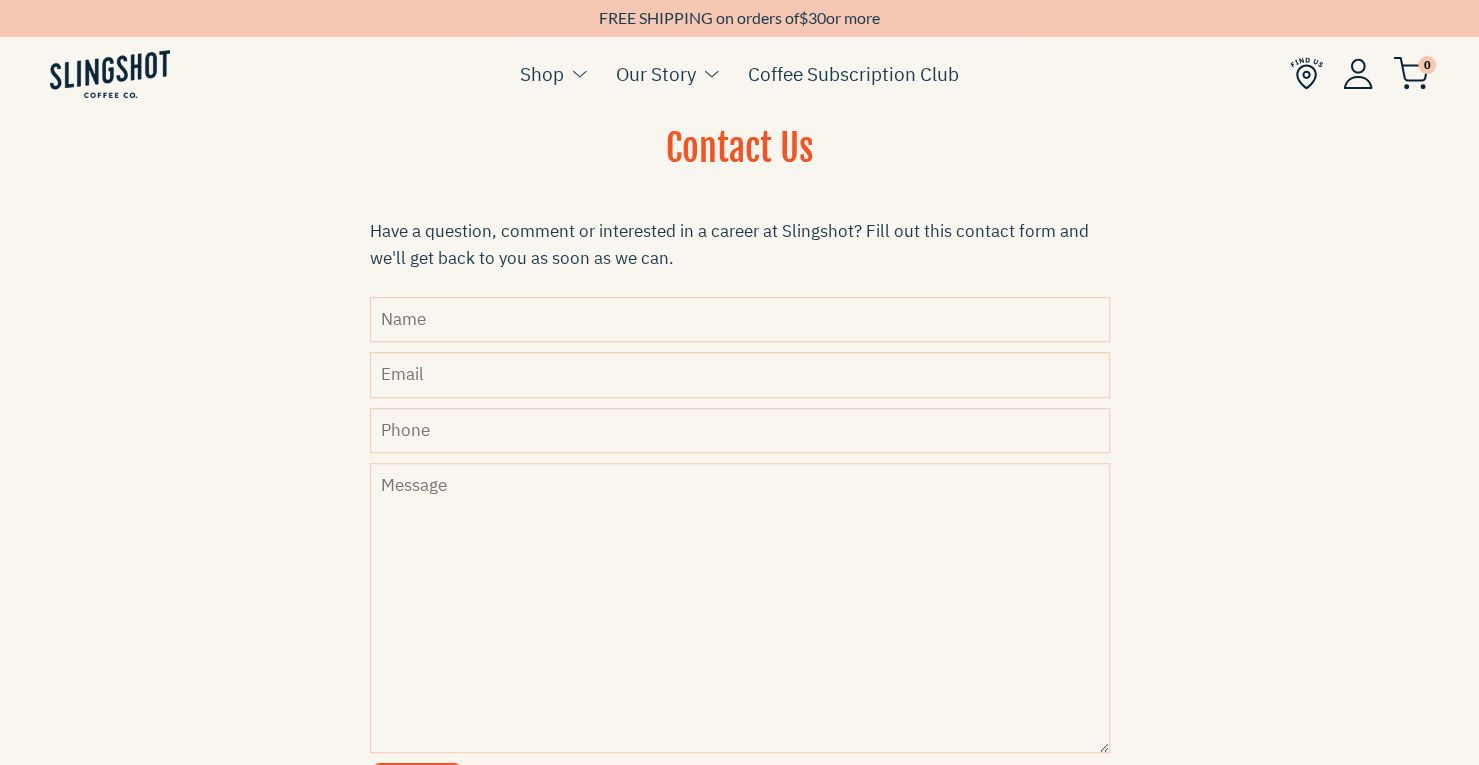 click on "We'd love to hear from you. Have a question or comment? Want to work with us? Drop us a line using the form below.
Contact Us
Have a question, comment or interested in a career at Slingshot? Fill out this contact form and we'll get back to you as soon as we can.
Name
Email
Phone
Message
Send" at bounding box center [739, 170] 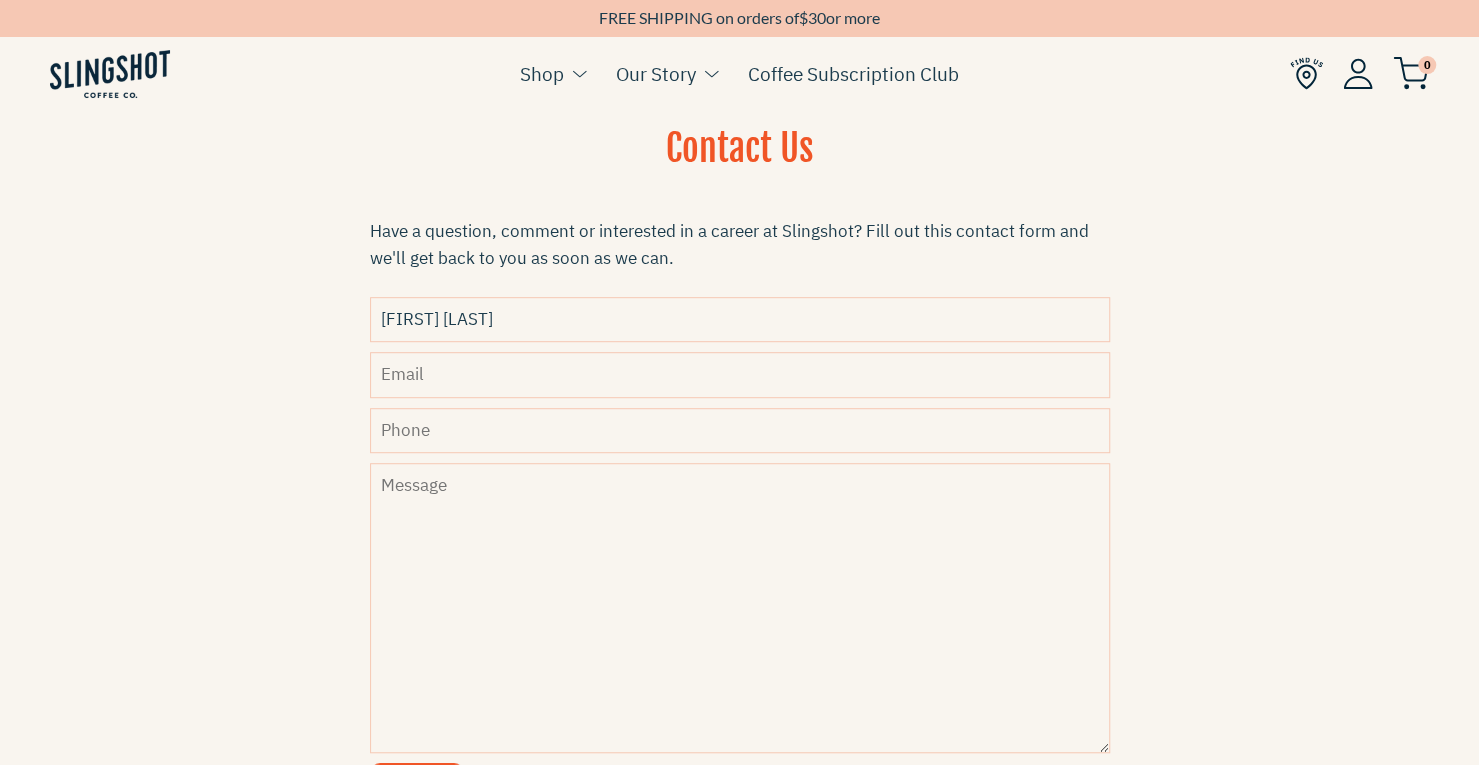 type on "Steve Cleary" 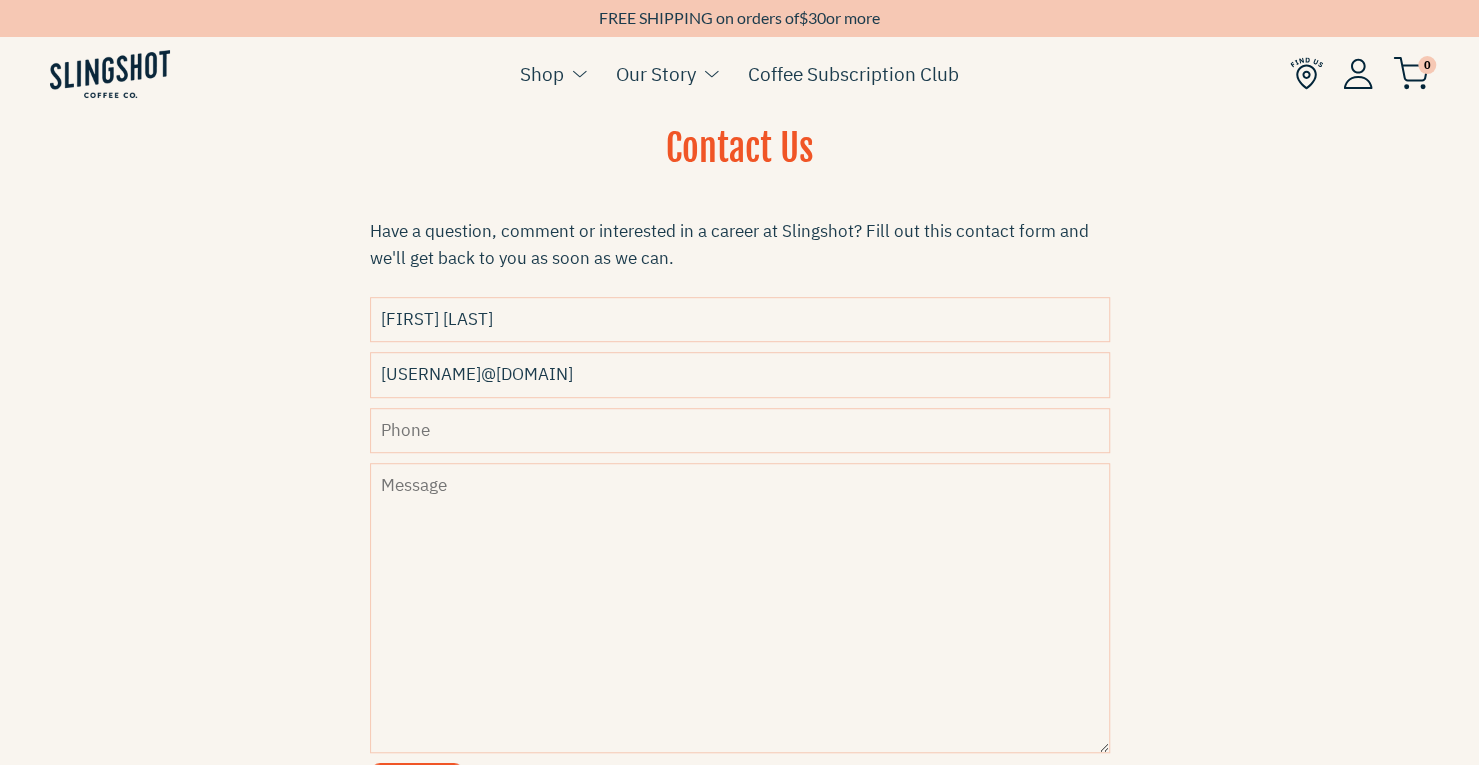 type on "huthut37@gmail.com" 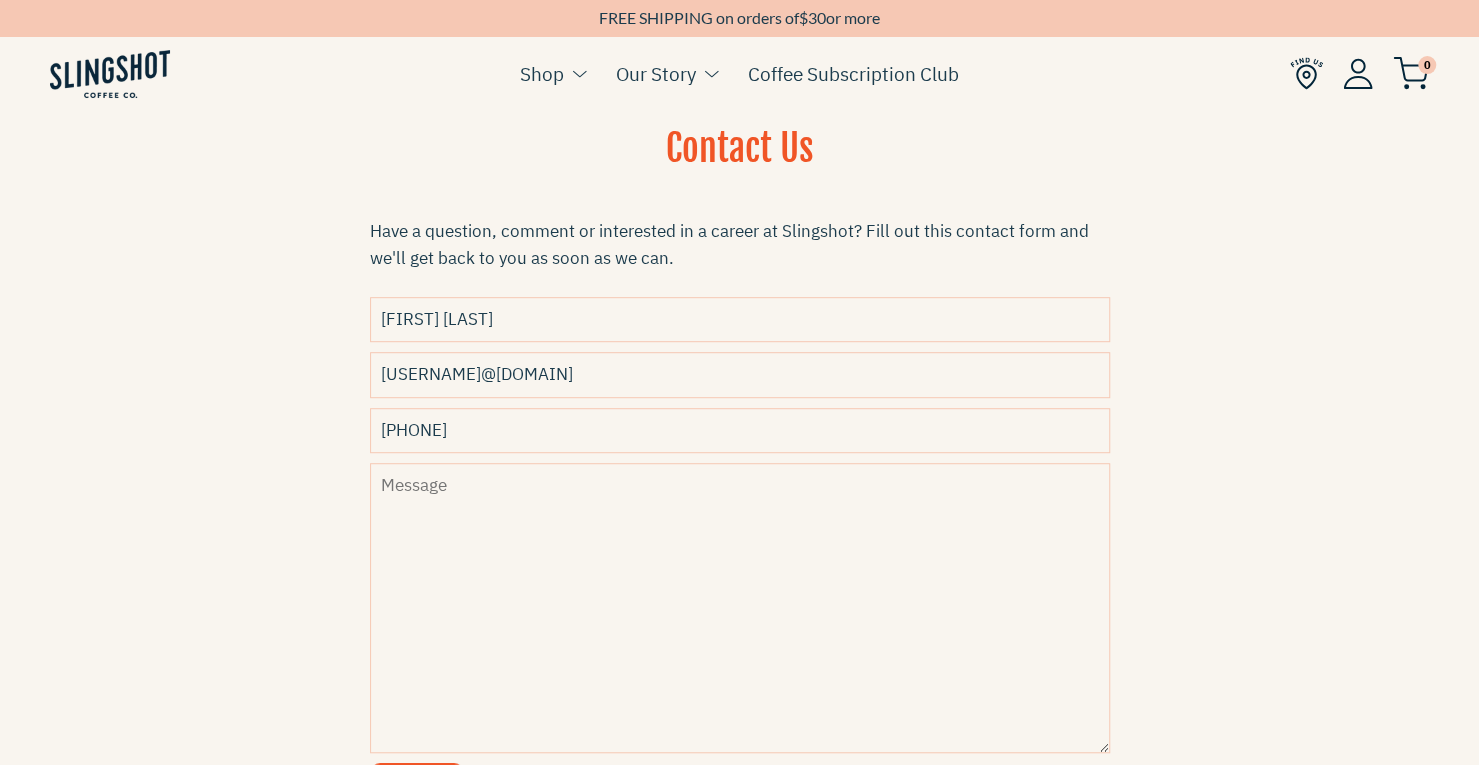 type on "336-202-6191" 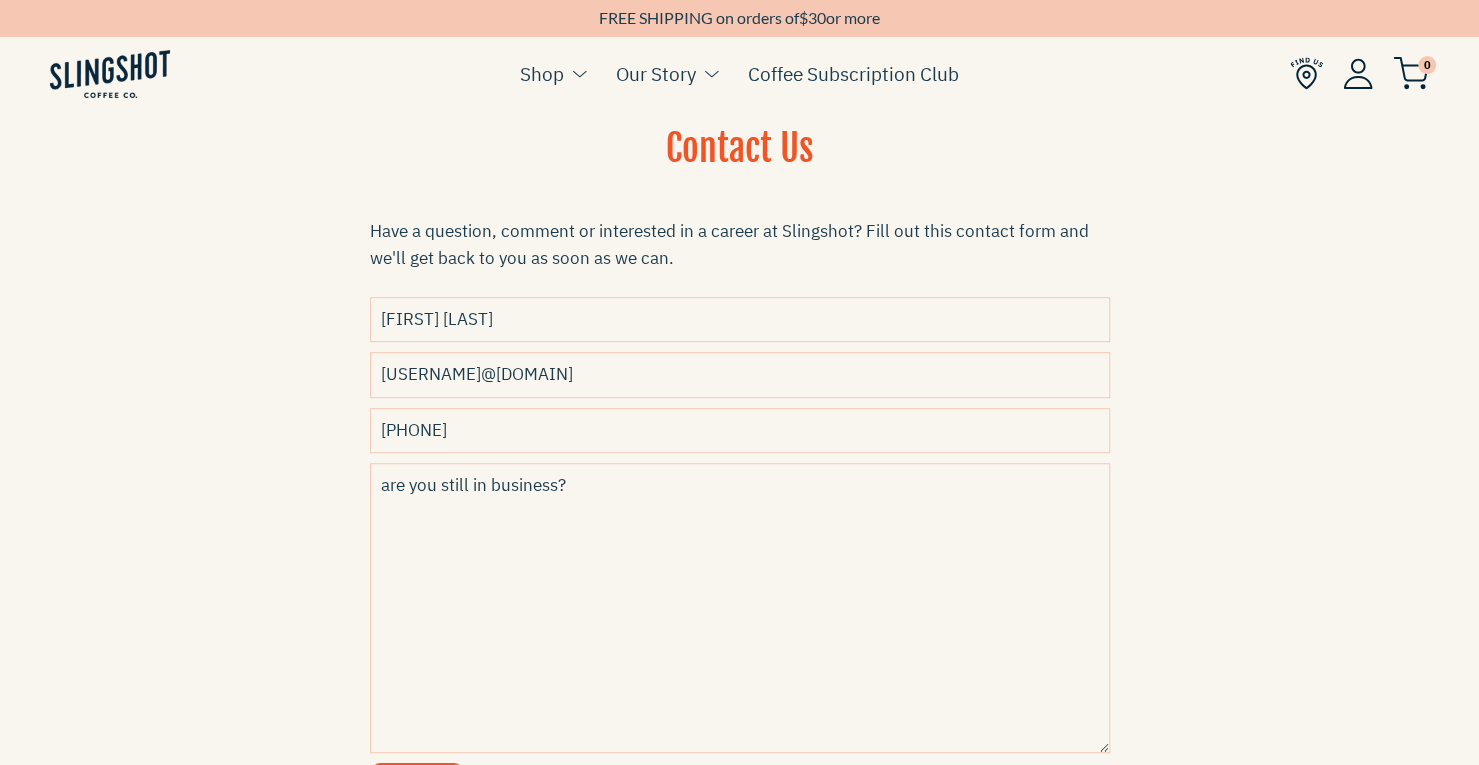 type on "are you still in business?" 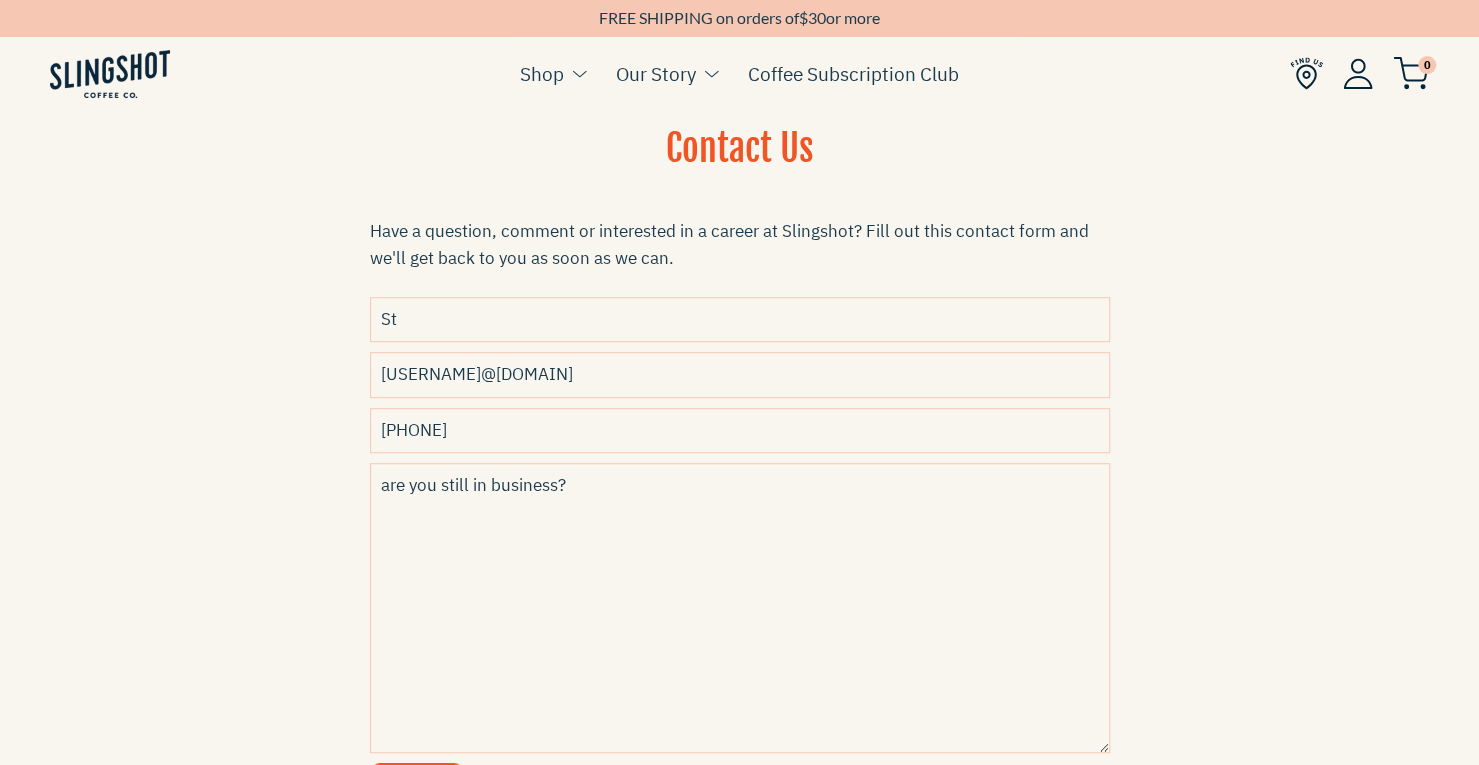 type on "S" 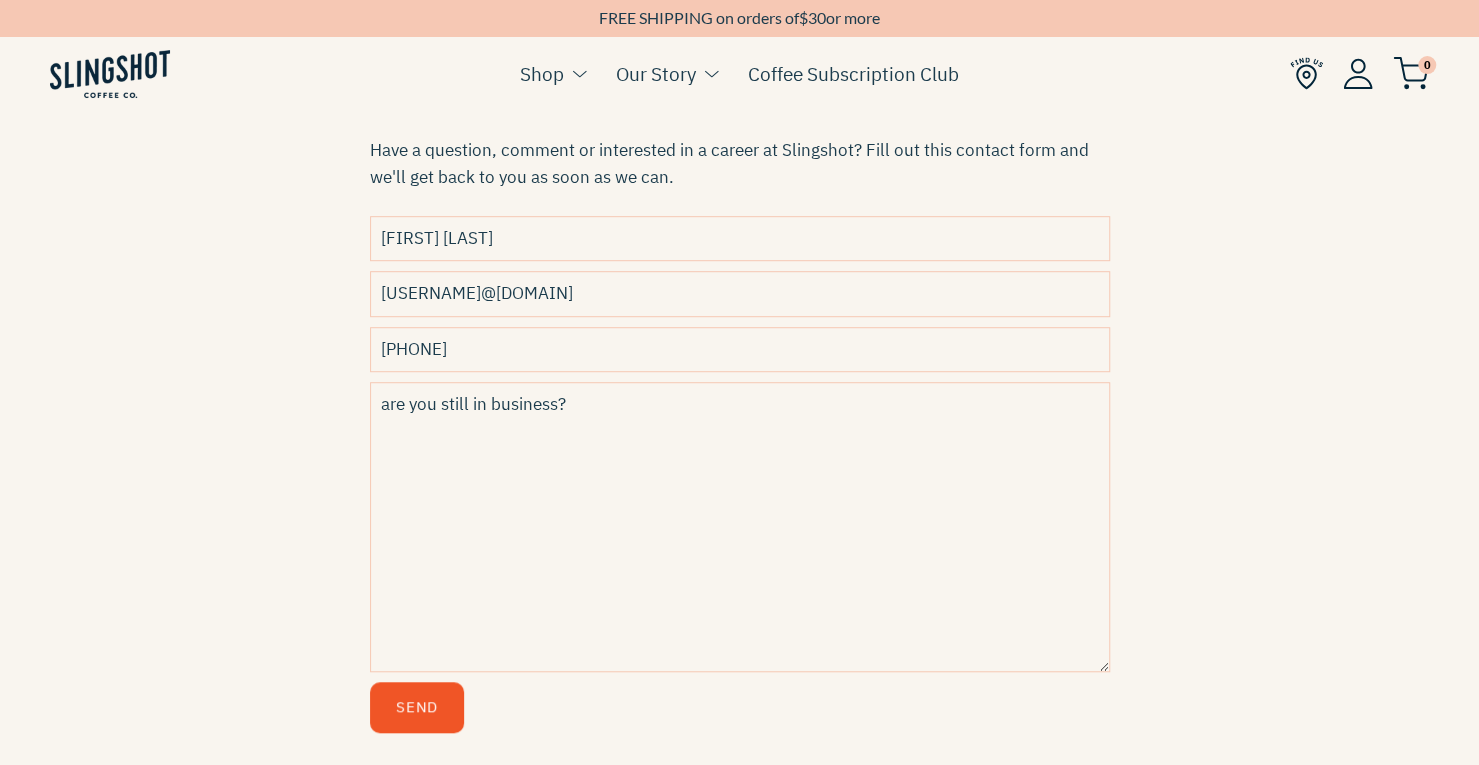 scroll, scrollTop: 653, scrollLeft: 0, axis: vertical 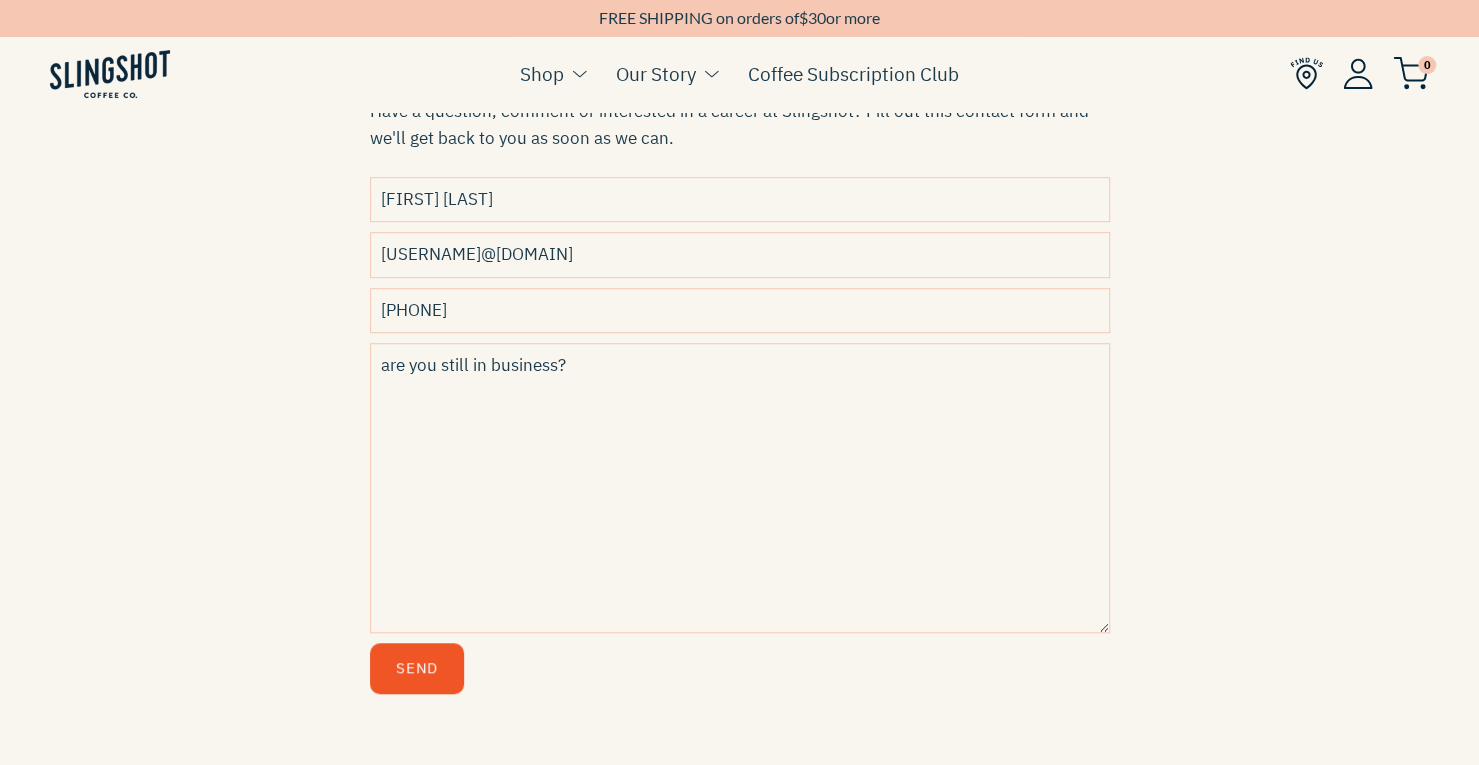 type on "Steve Cleary" 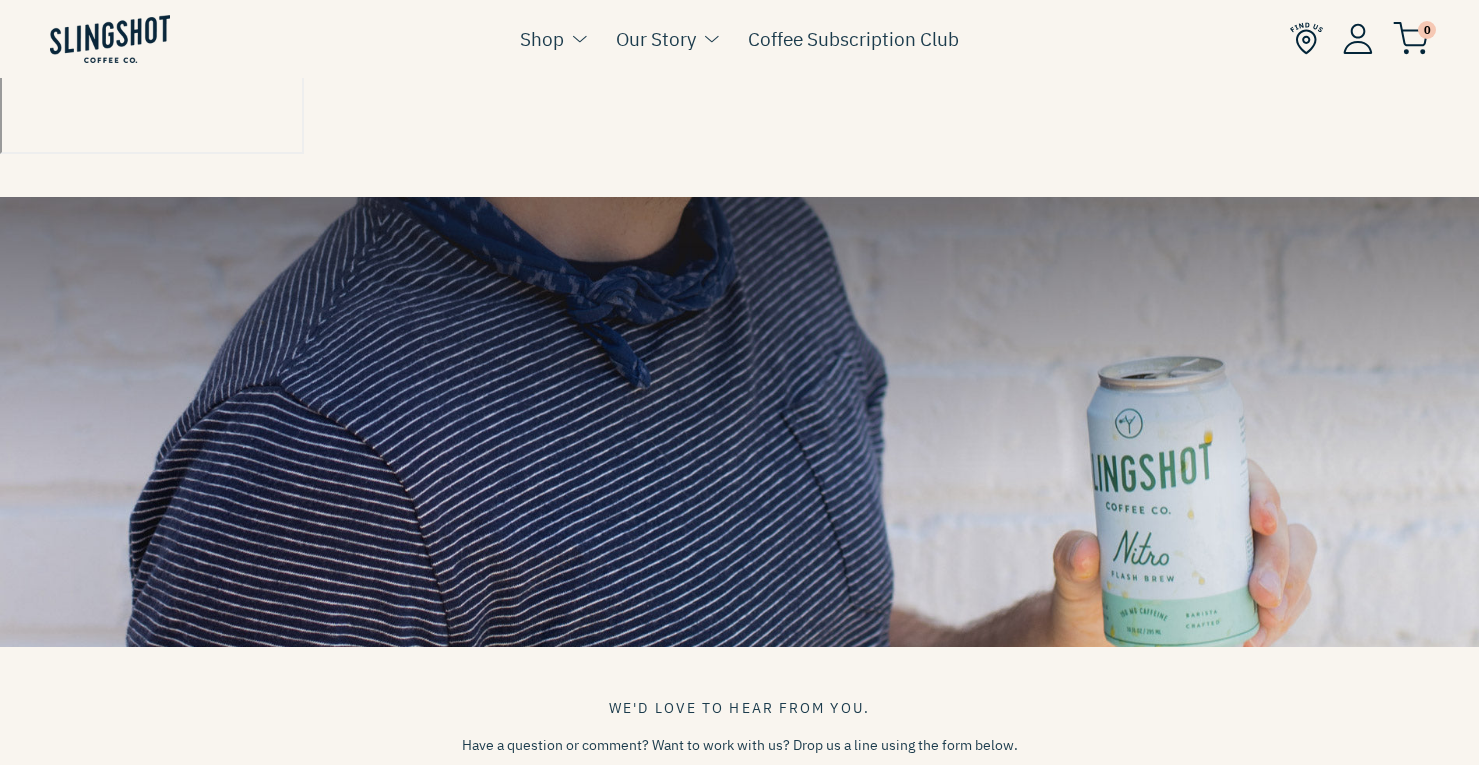 scroll, scrollTop: 0, scrollLeft: 0, axis: both 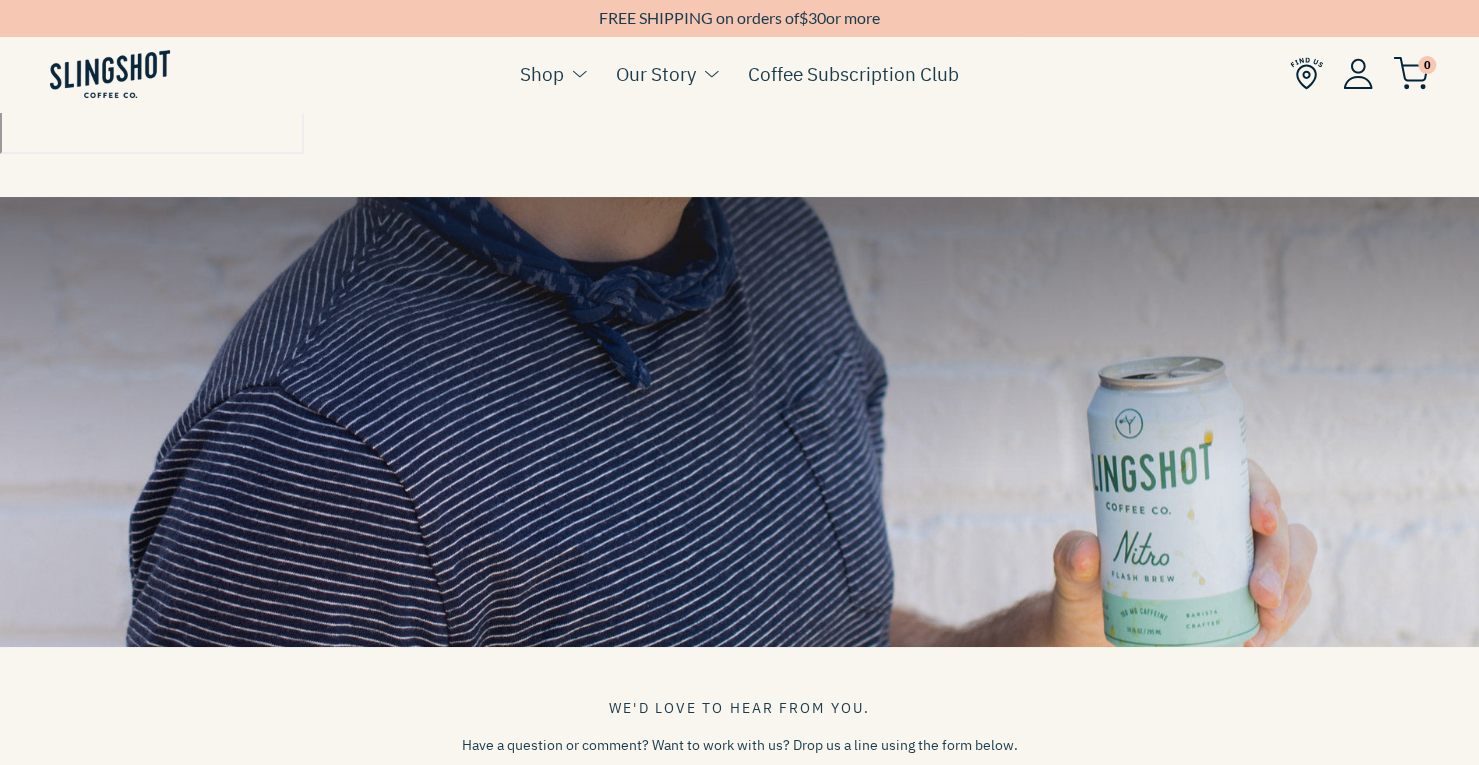 click at bounding box center (1358, 73) 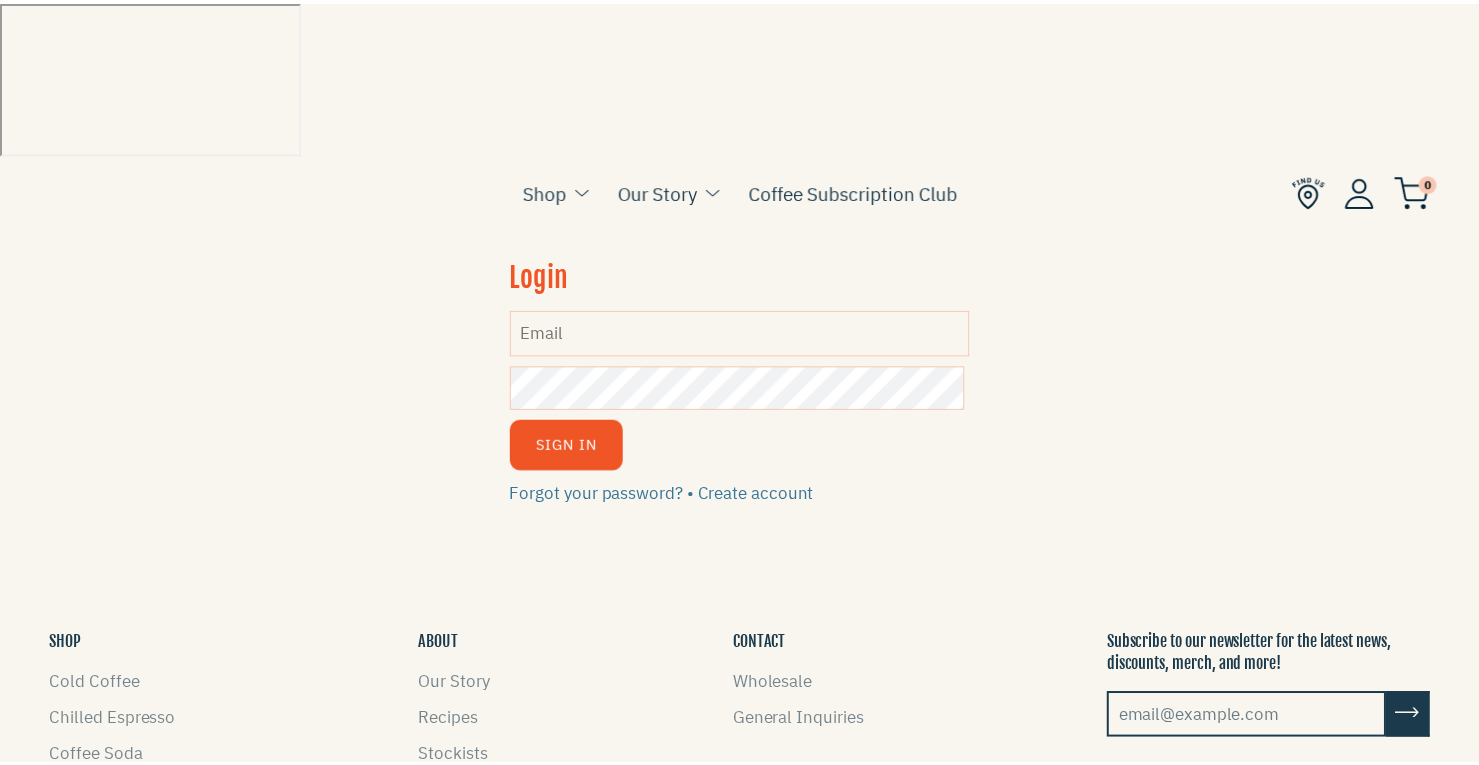 scroll, scrollTop: 146, scrollLeft: 0, axis: vertical 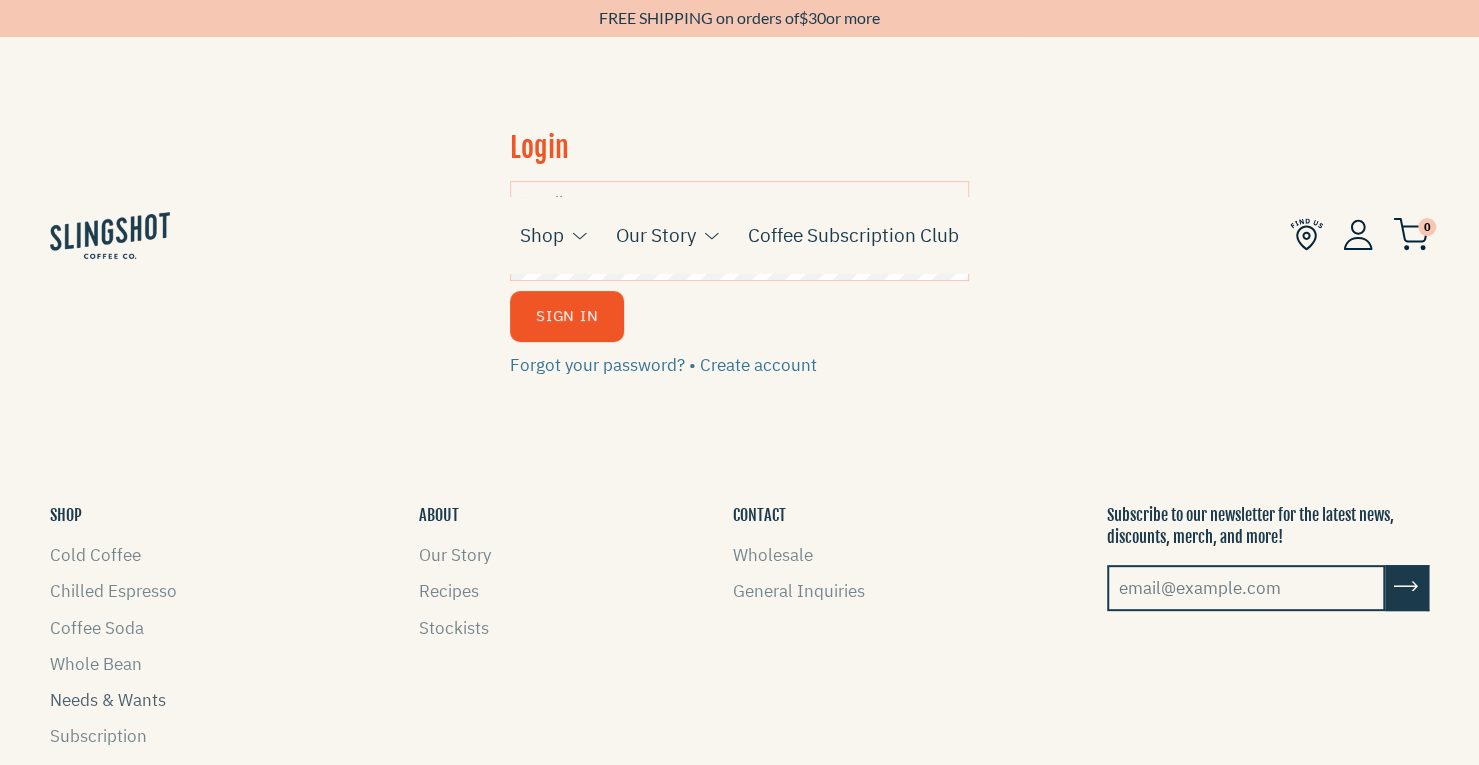 click on "Needs & Wants" at bounding box center (108, 700) 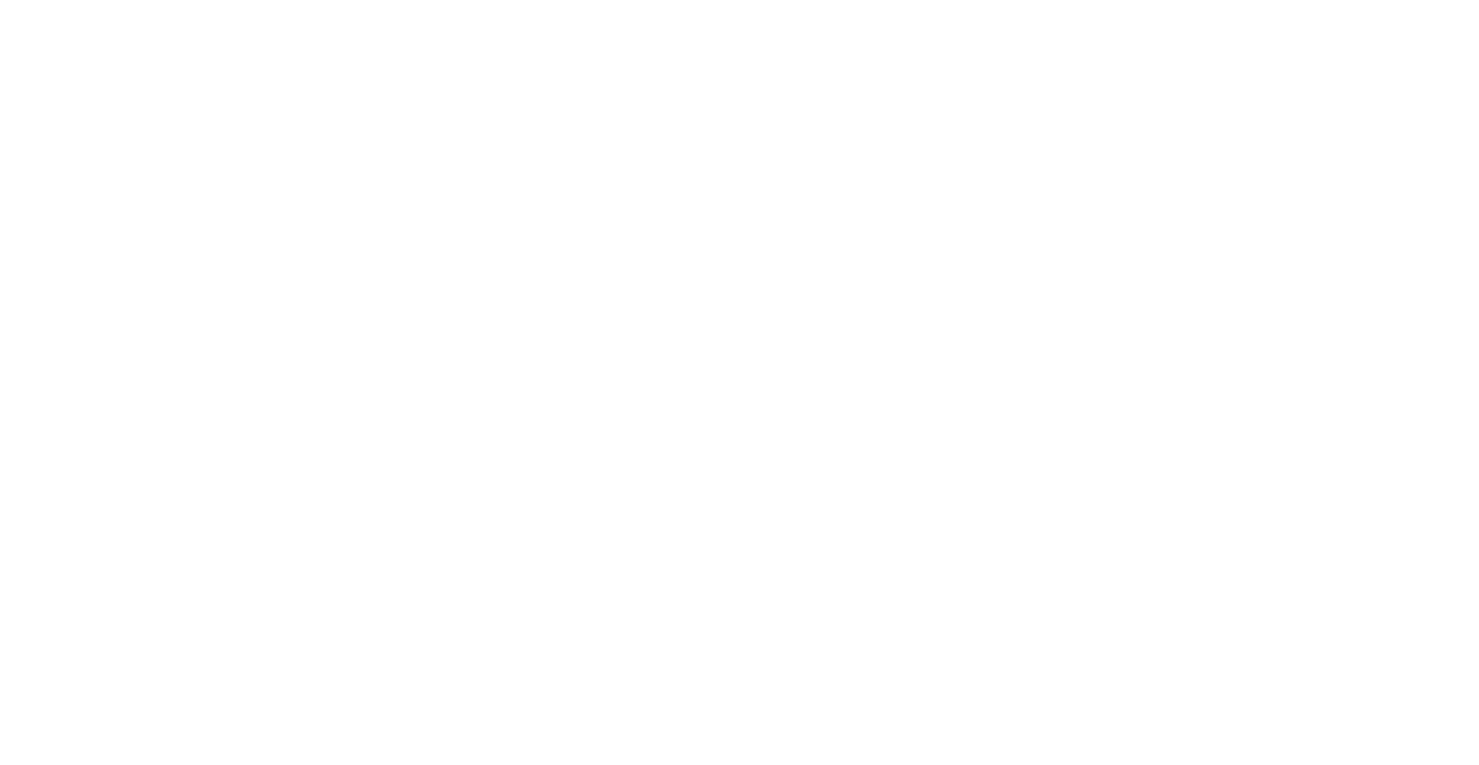 scroll, scrollTop: 0, scrollLeft: 0, axis: both 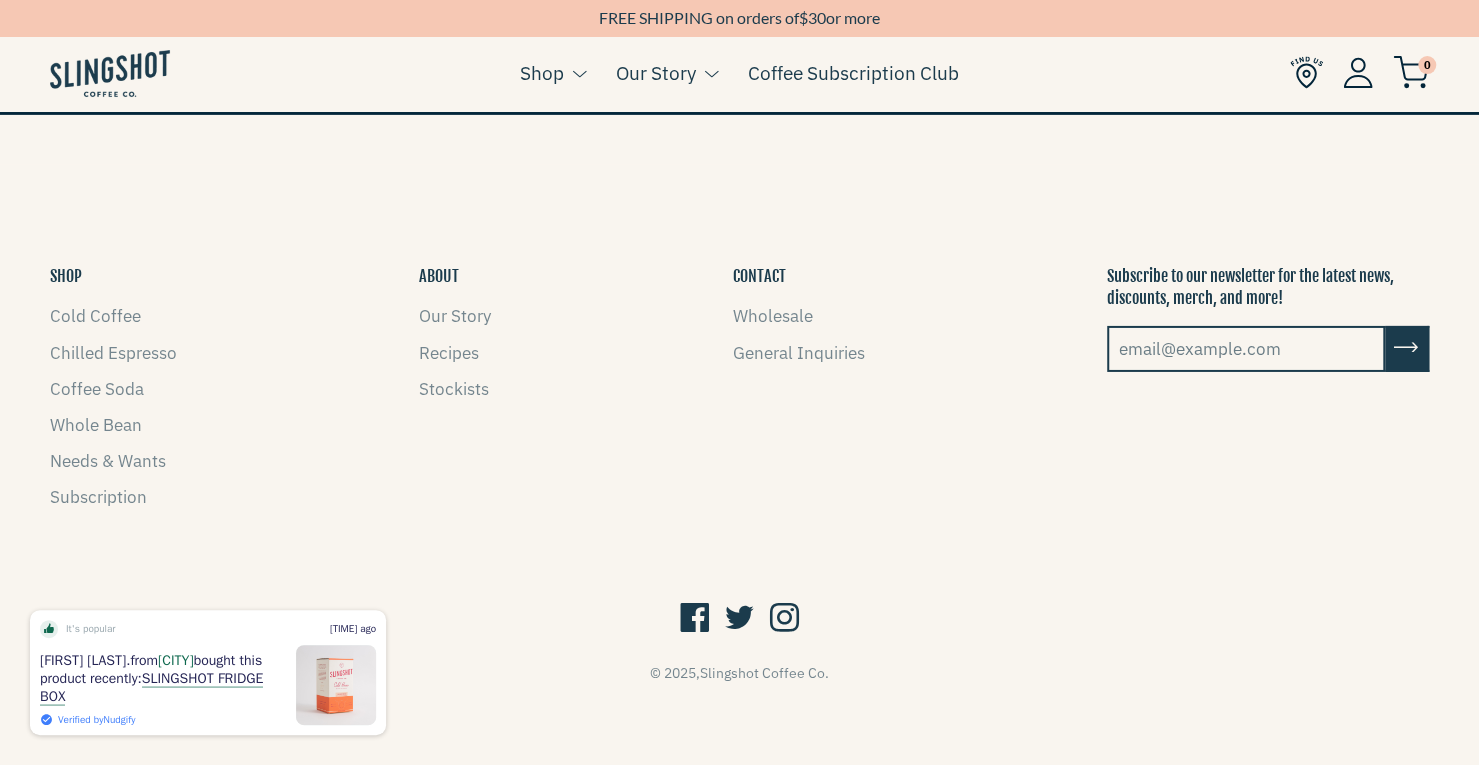 click at bounding box center (1246, 349) 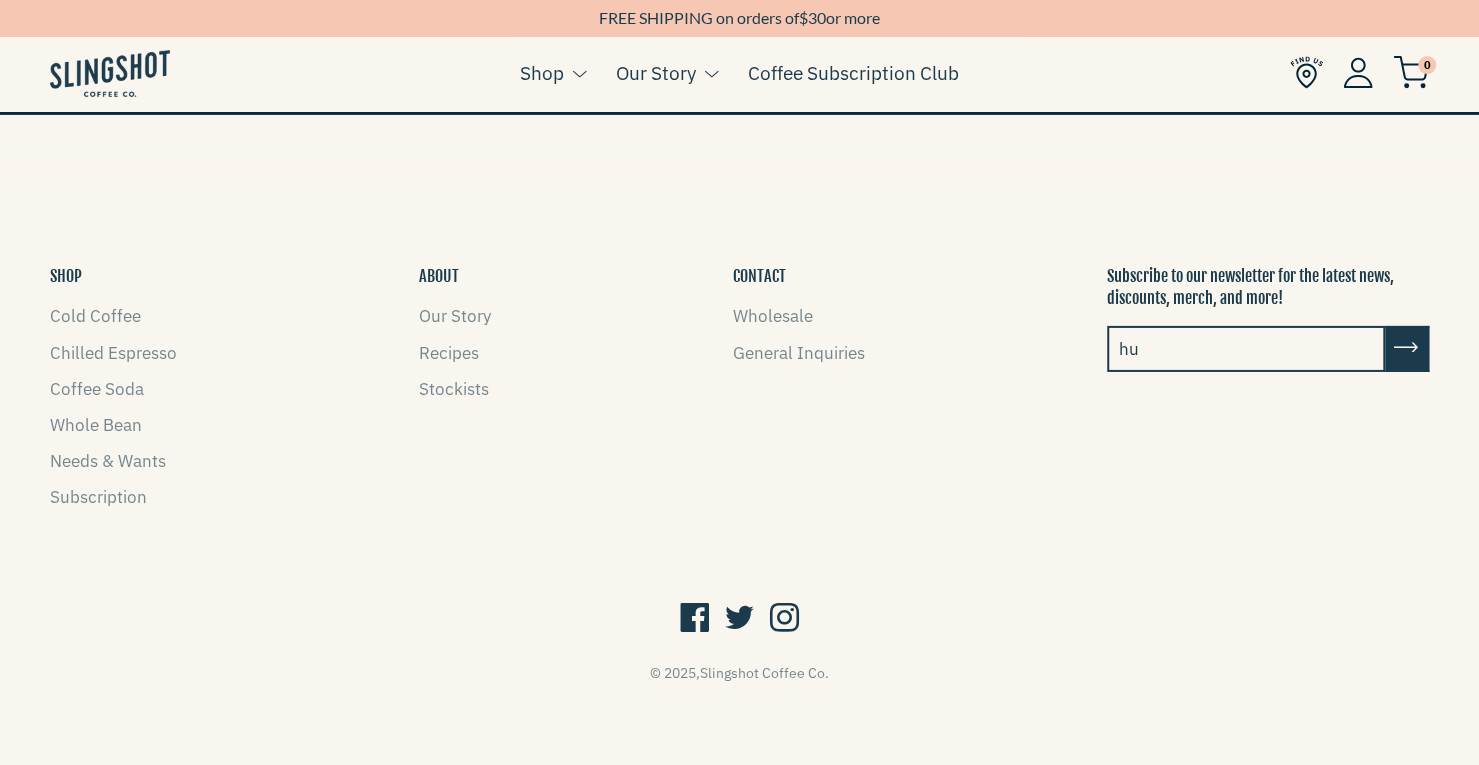 type on "h" 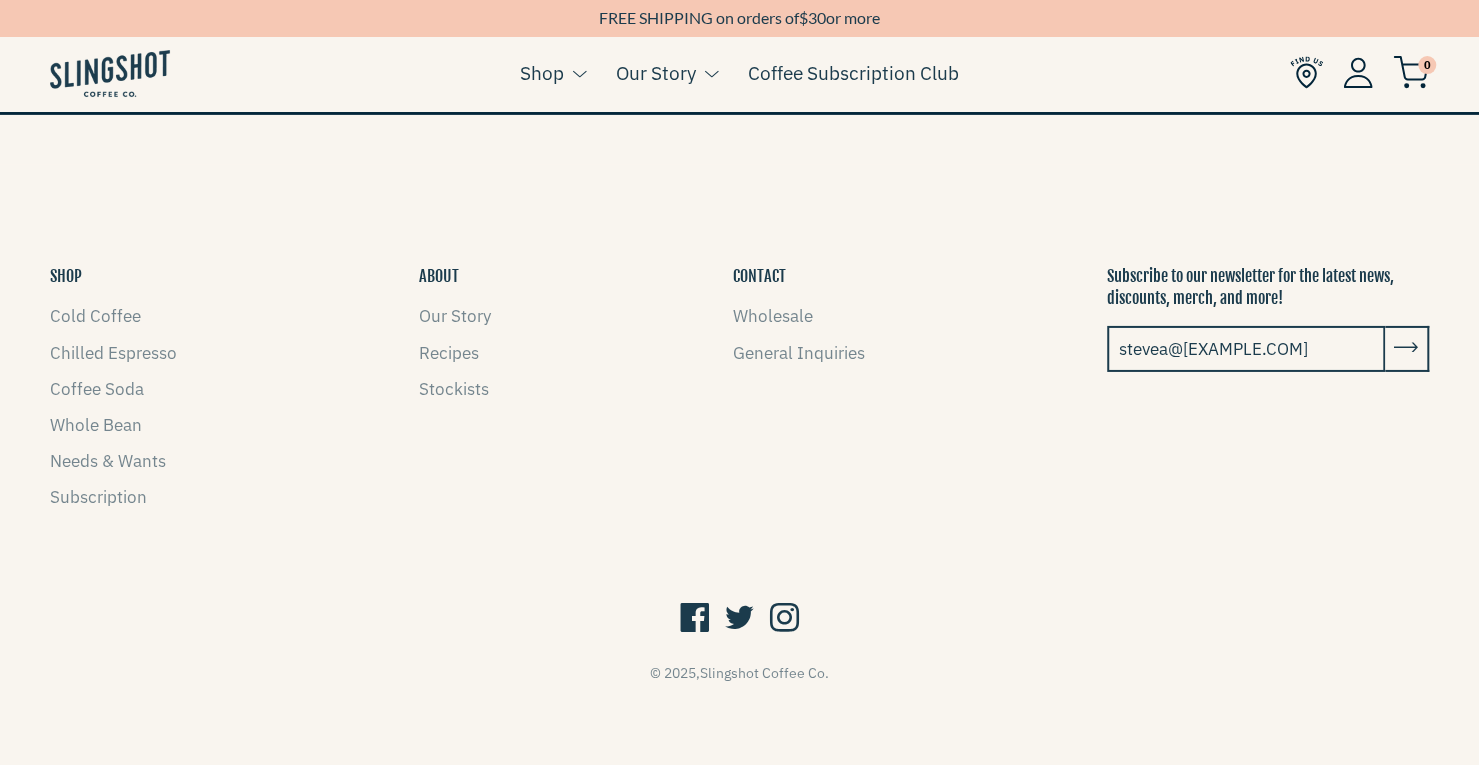 type on "stevea@[EXAMPLE.COM]" 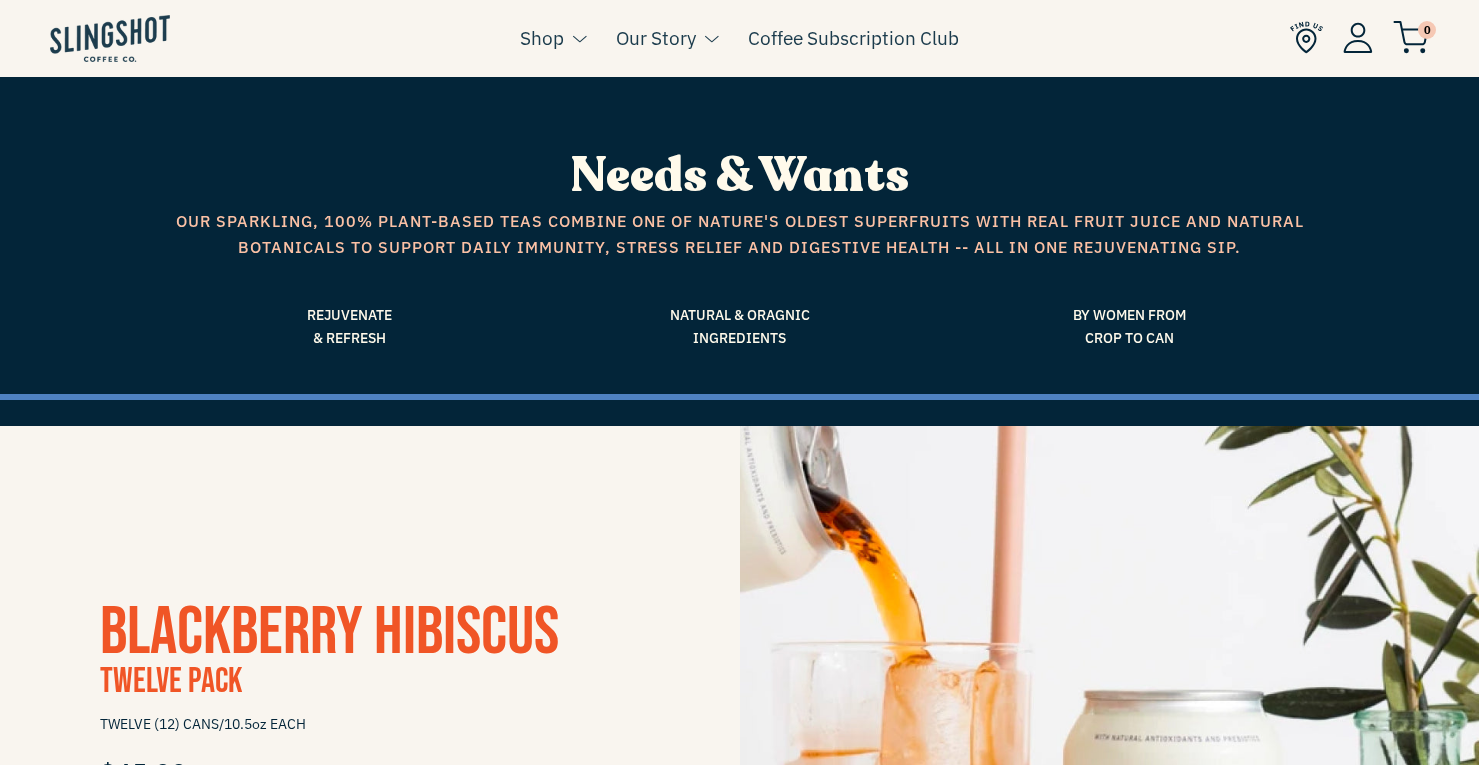 scroll, scrollTop: 0, scrollLeft: 0, axis: both 